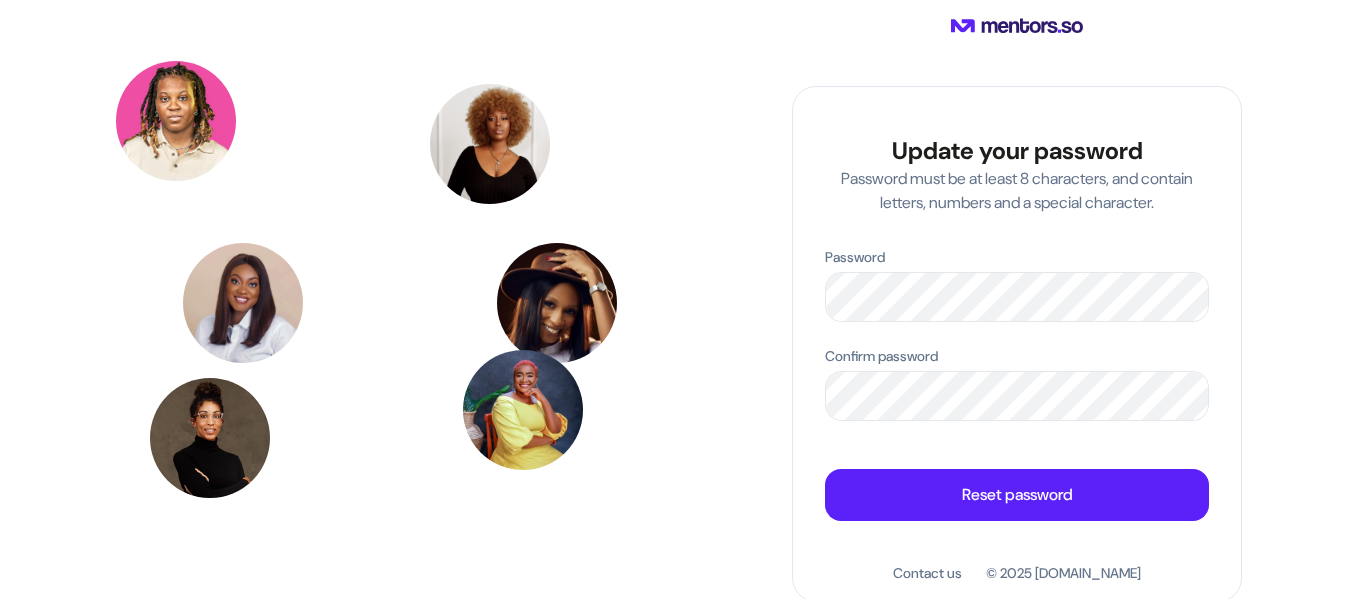 scroll, scrollTop: 0, scrollLeft: 0, axis: both 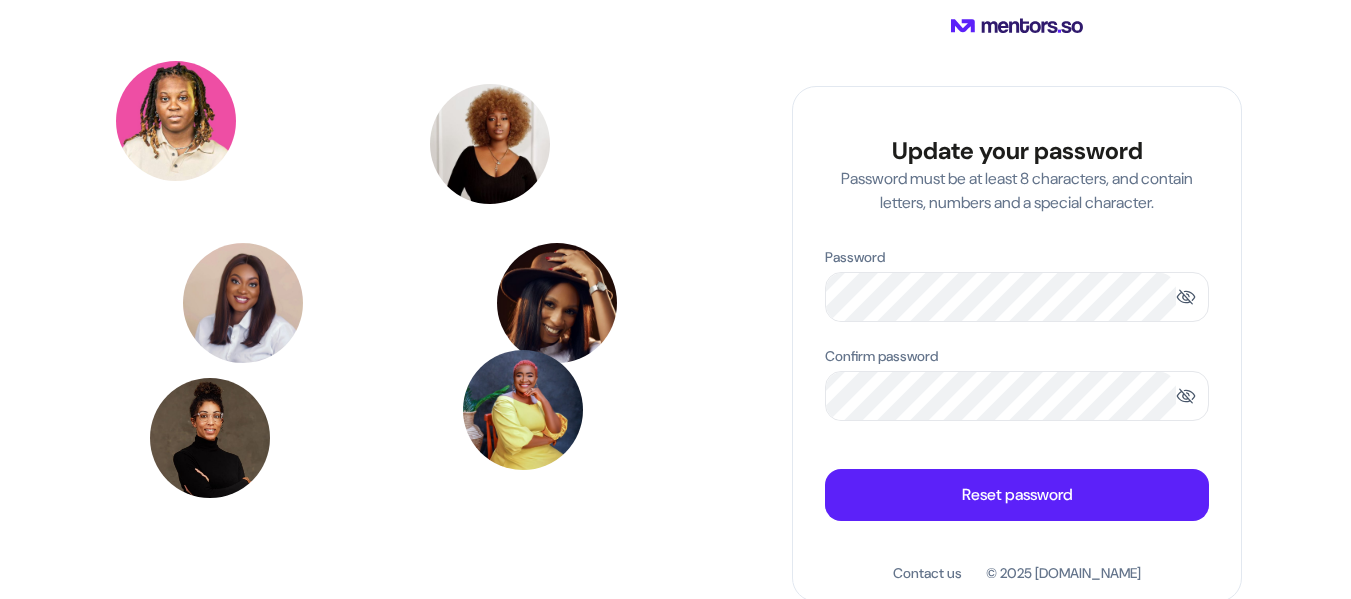 click at bounding box center (1186, 396) 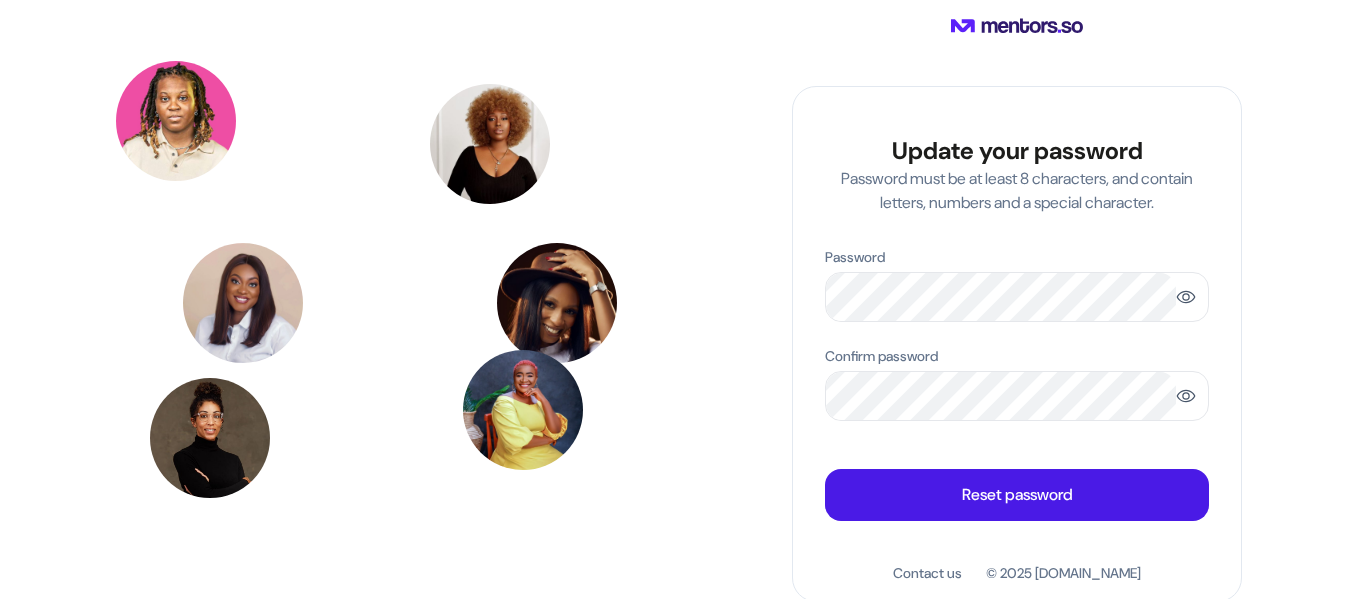 click on "Reset password" 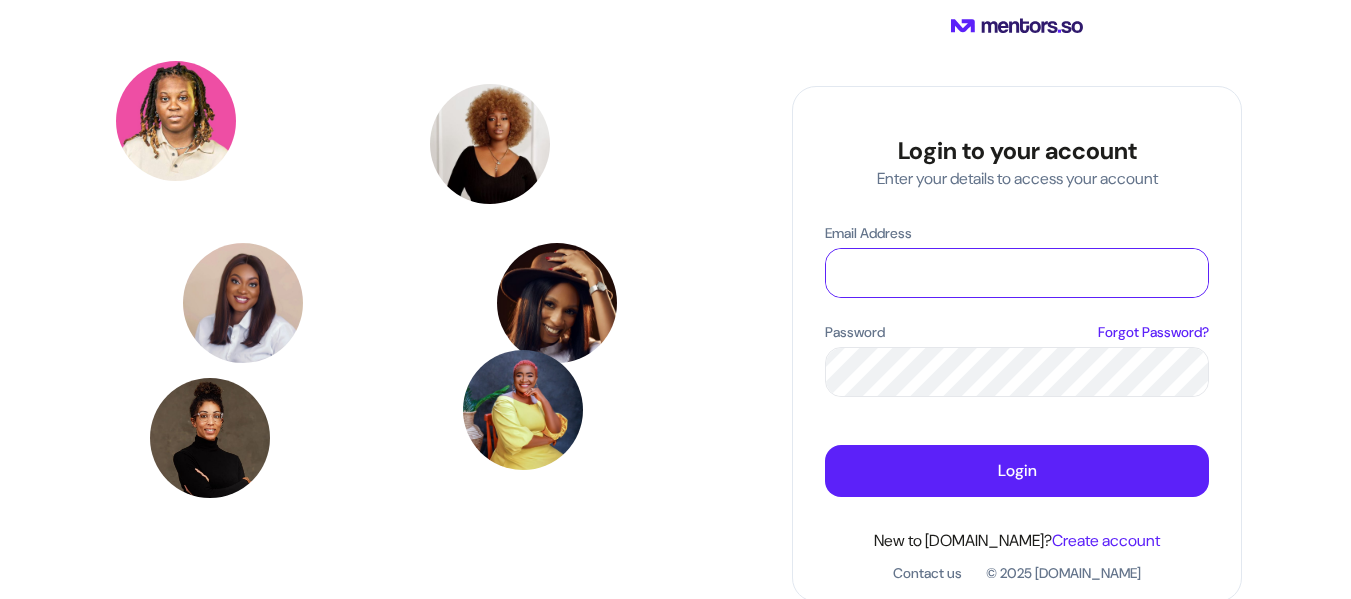 type on "**********" 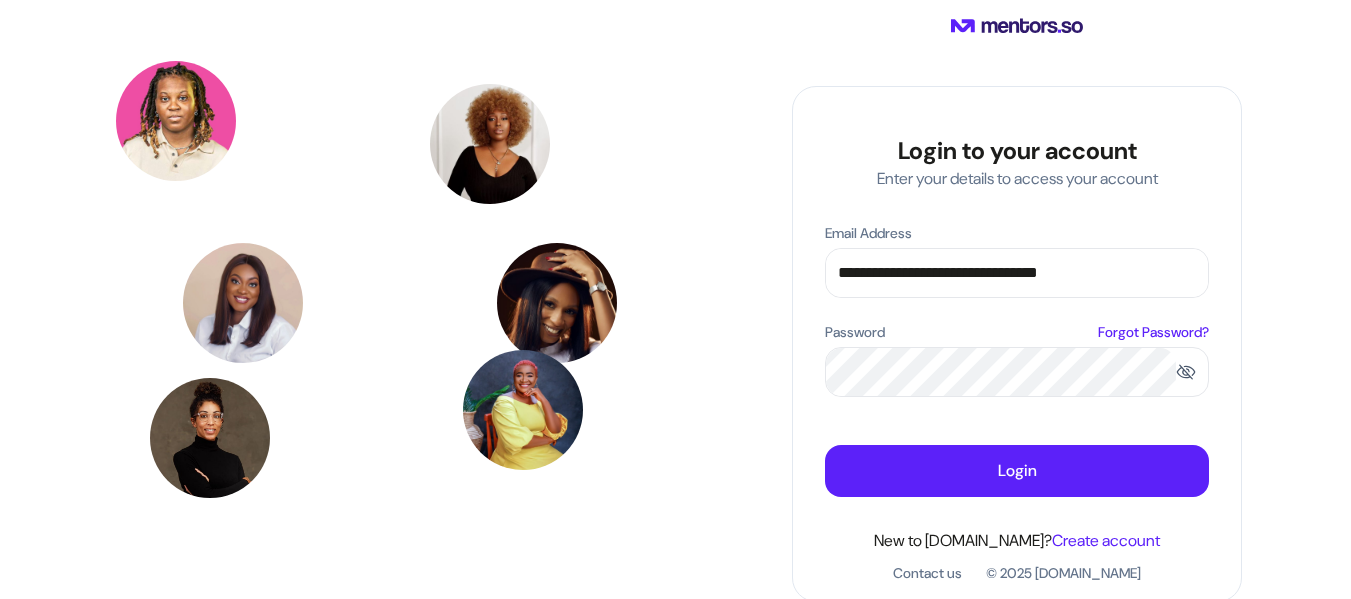 click at bounding box center (1186, 372) 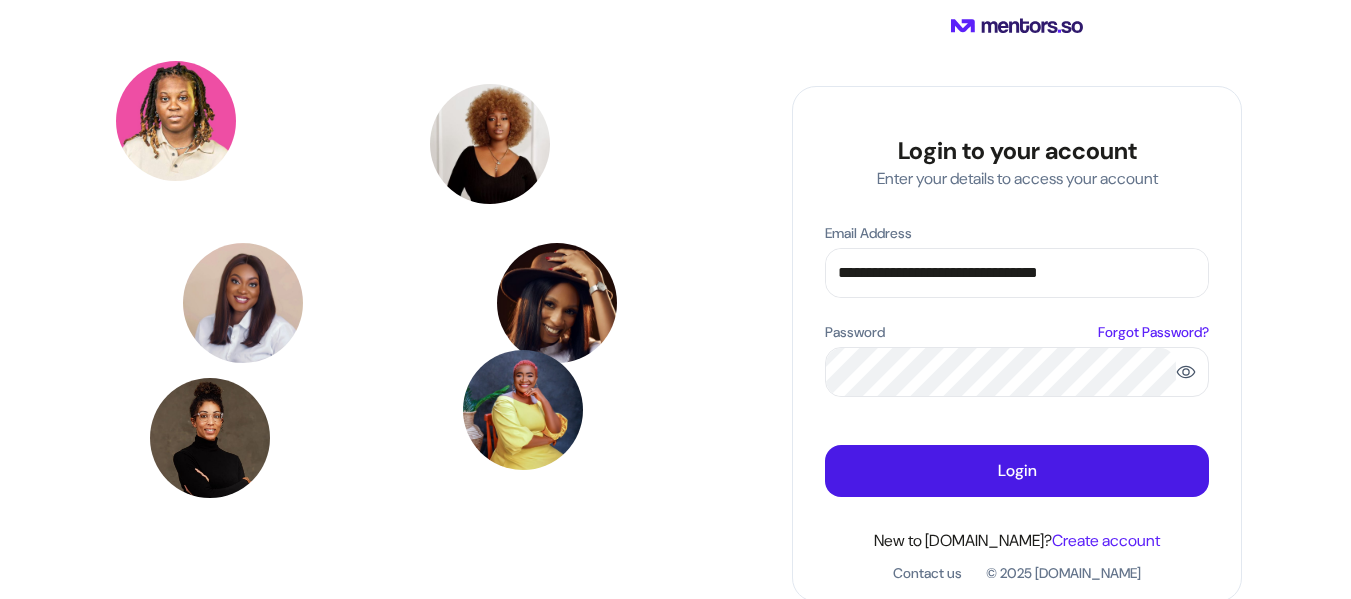 click on "Login" 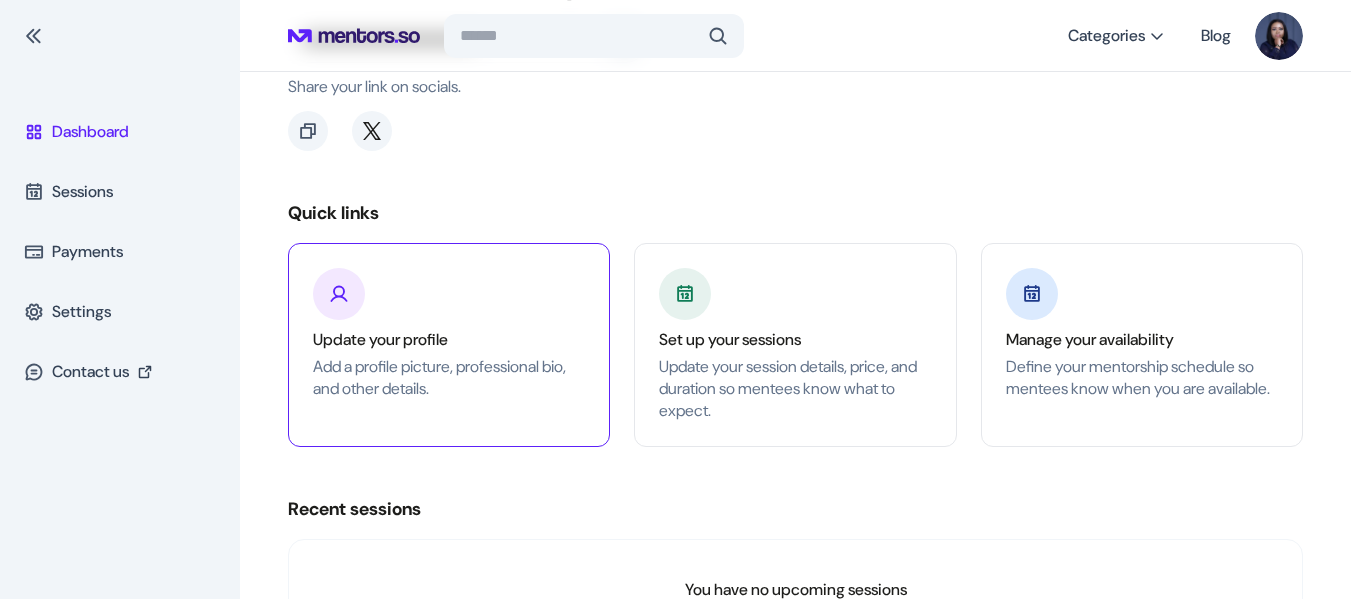 scroll, scrollTop: 0, scrollLeft: 0, axis: both 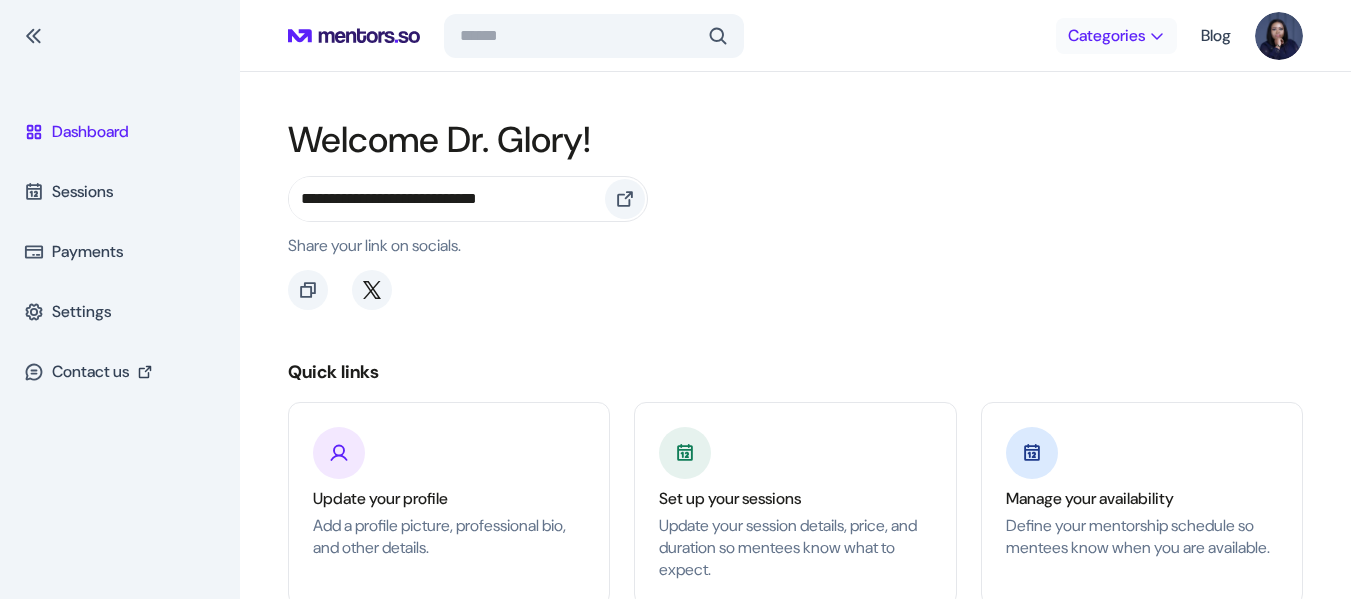 click at bounding box center [1157, 36] 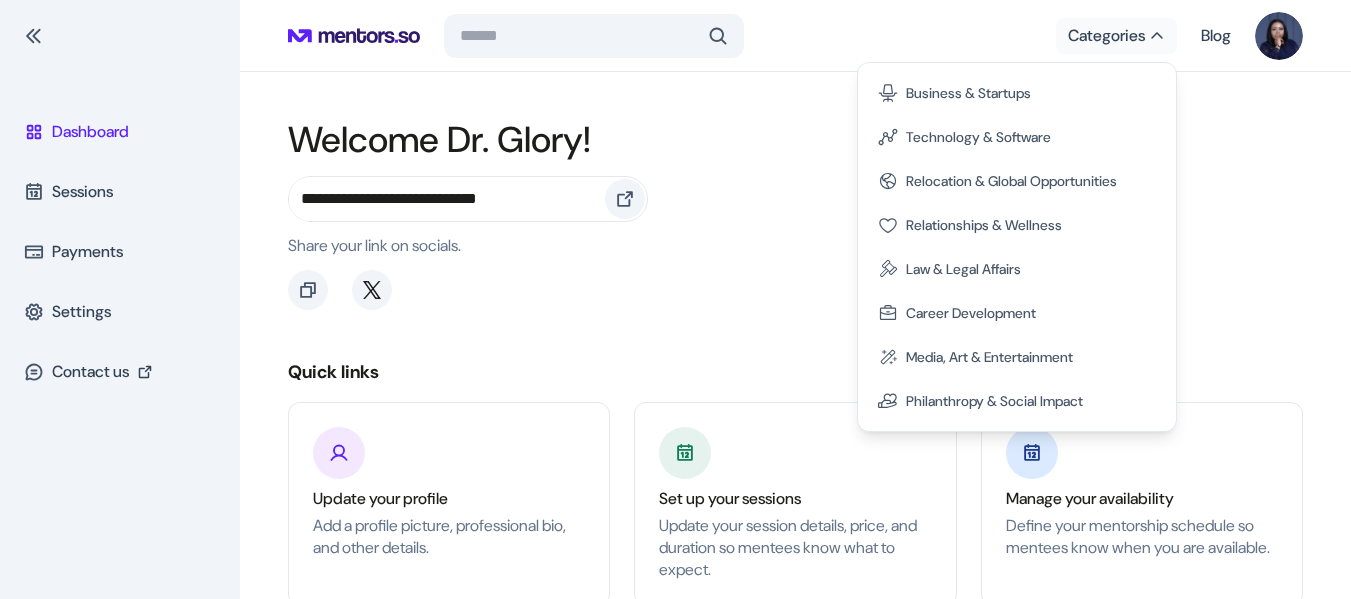 click on "**********" at bounding box center [795, 243] 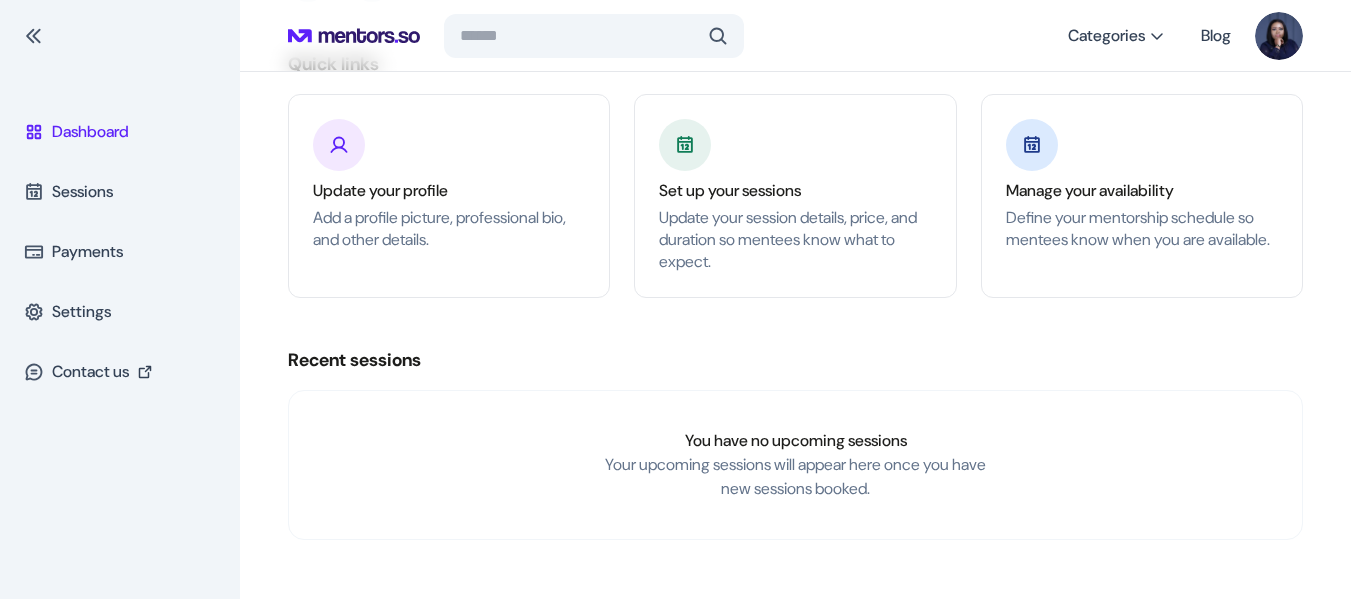 scroll, scrollTop: 309, scrollLeft: 0, axis: vertical 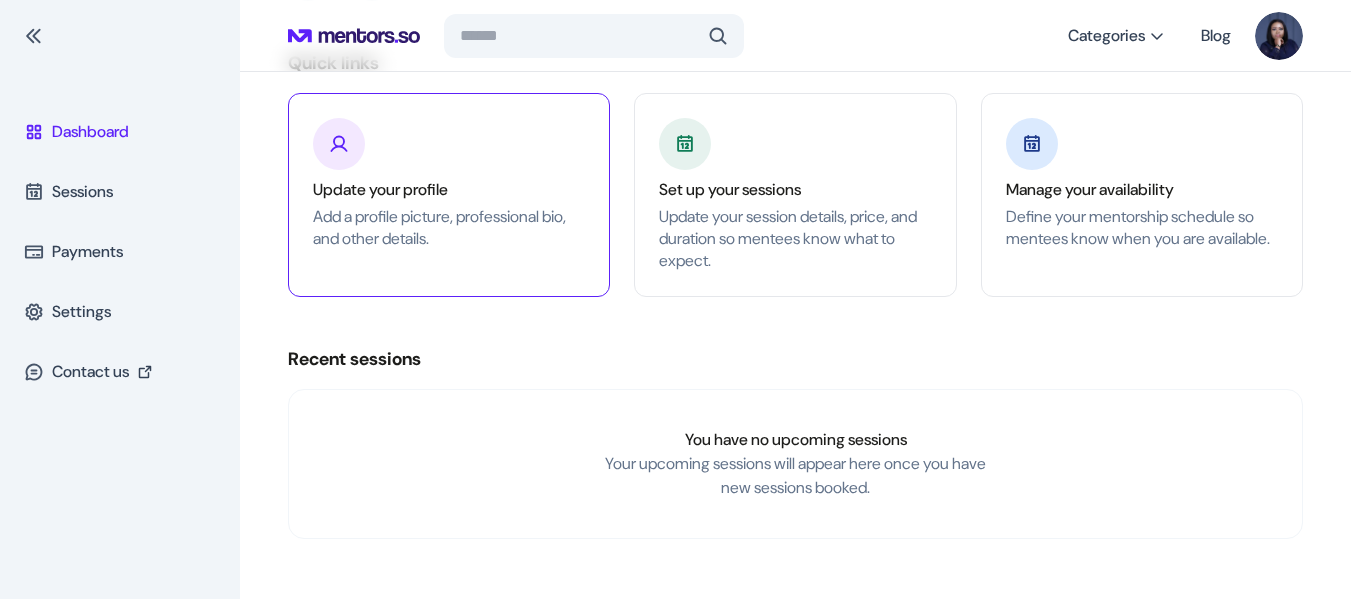 click on "Update your profile Add a profile picture, professional bio, and other details." at bounding box center [449, 214] 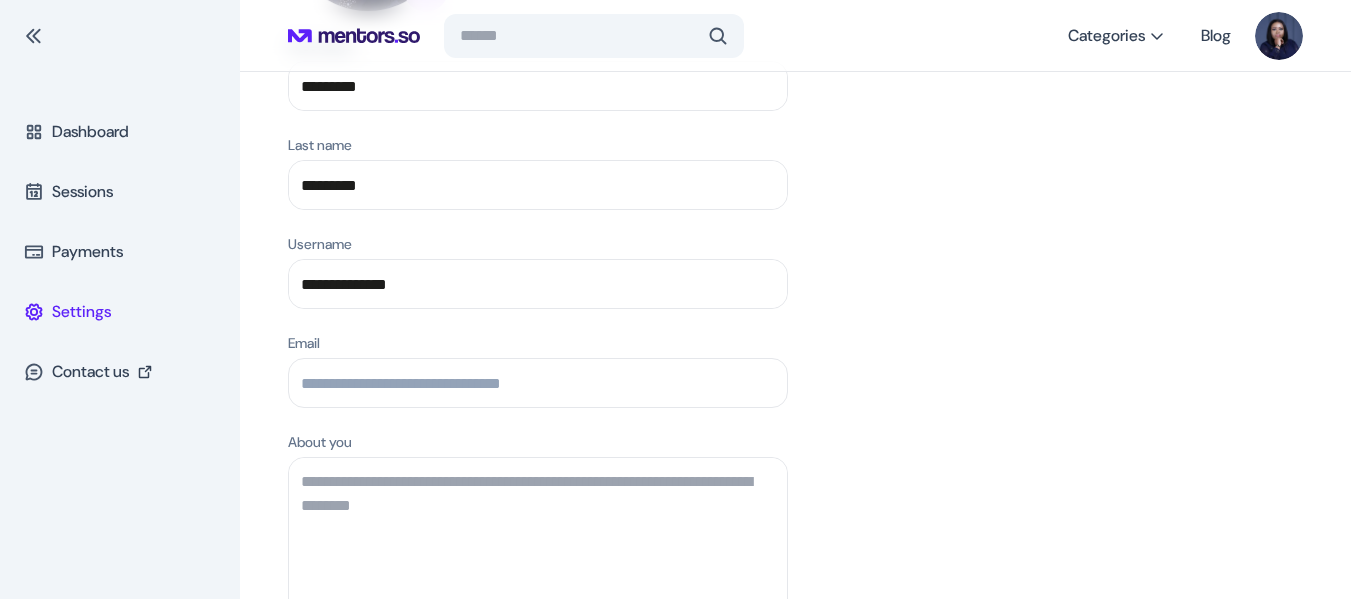 scroll, scrollTop: 412, scrollLeft: 0, axis: vertical 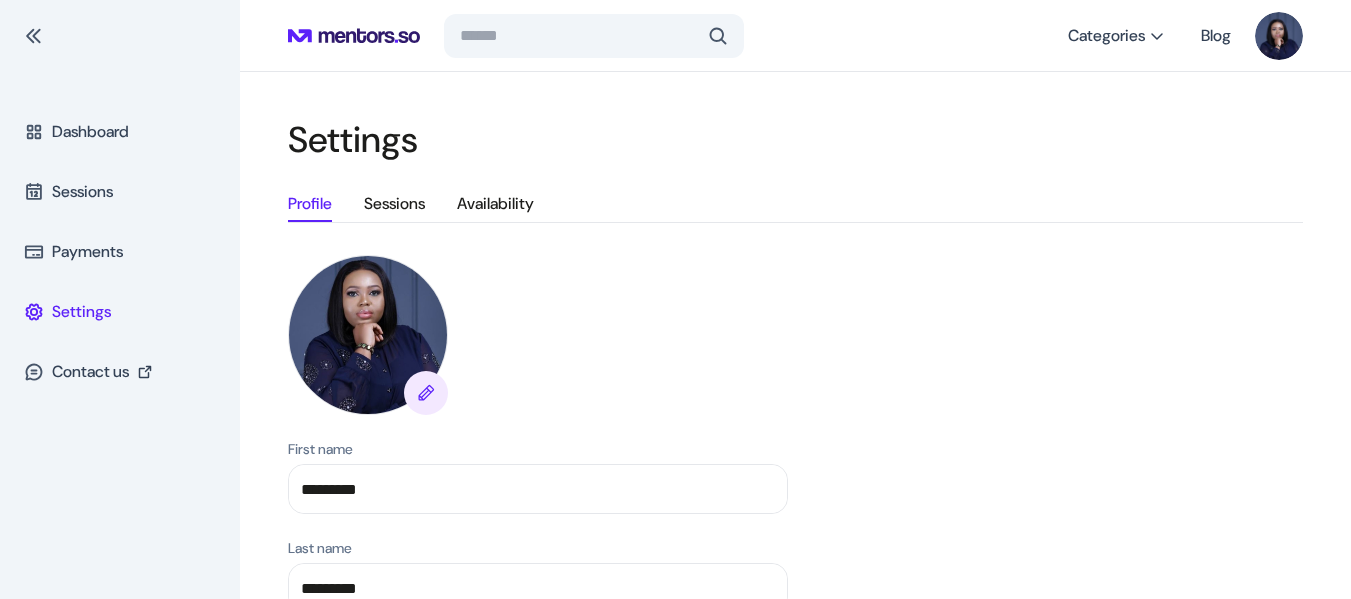 click on "Sessions" at bounding box center [394, 204] 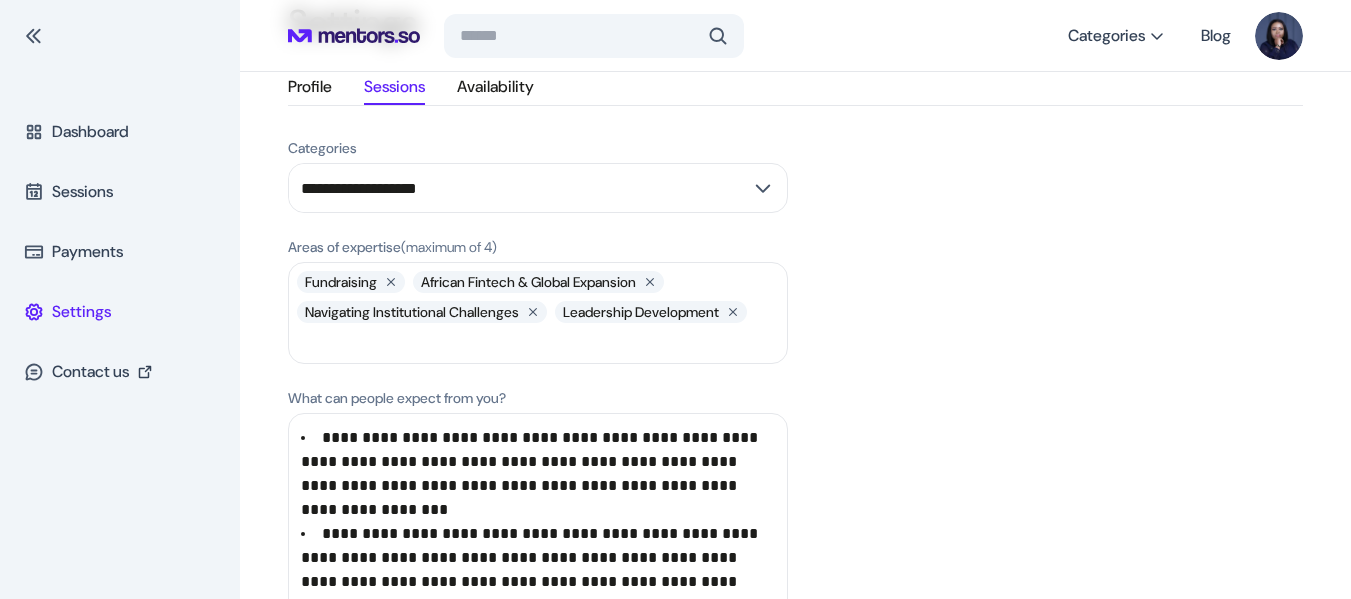 scroll, scrollTop: 115, scrollLeft: 0, axis: vertical 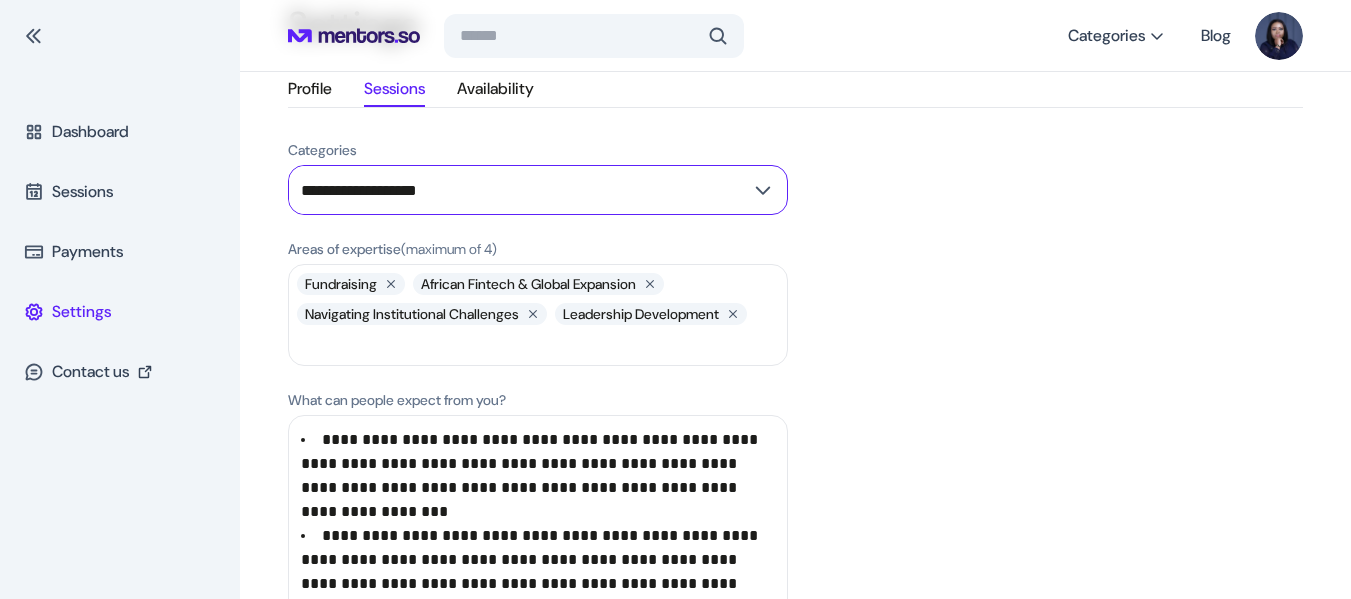 click at bounding box center [763, 190] 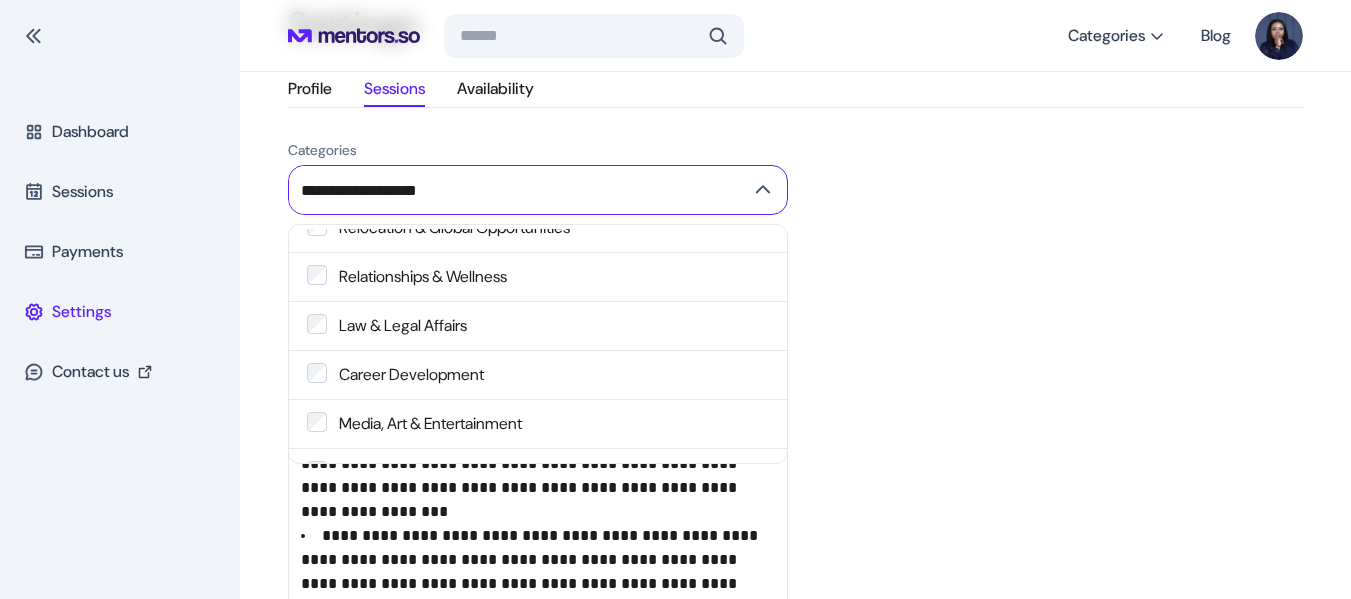 scroll, scrollTop: 151, scrollLeft: 0, axis: vertical 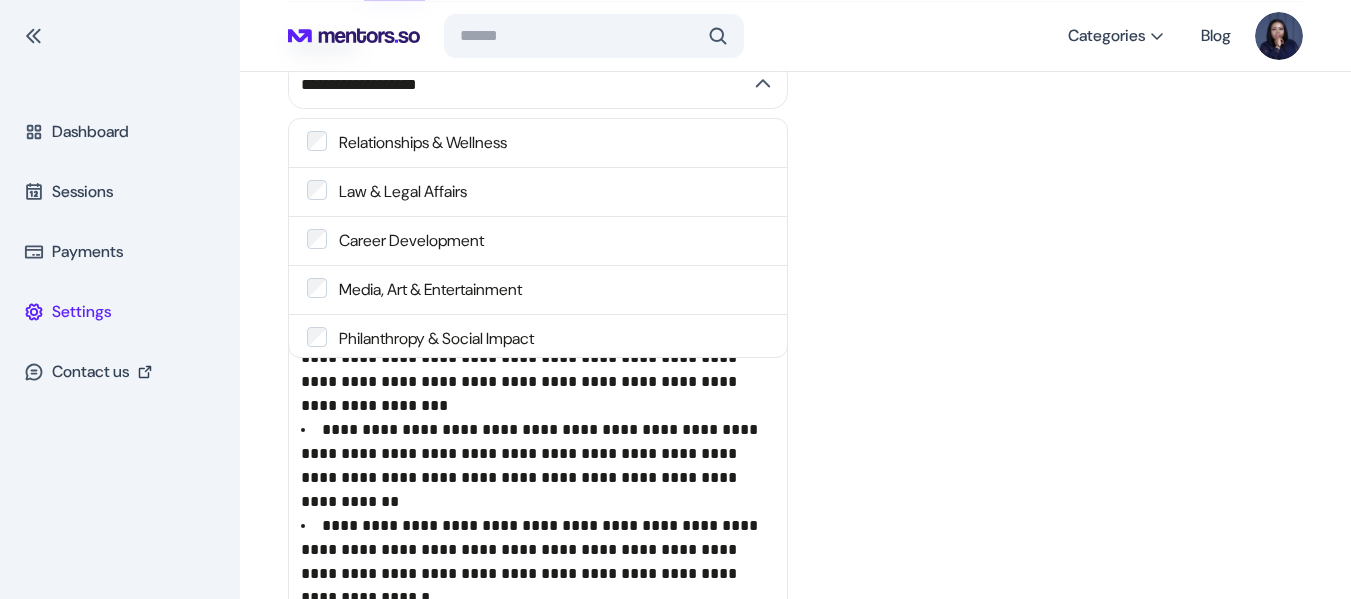 click on "**********" 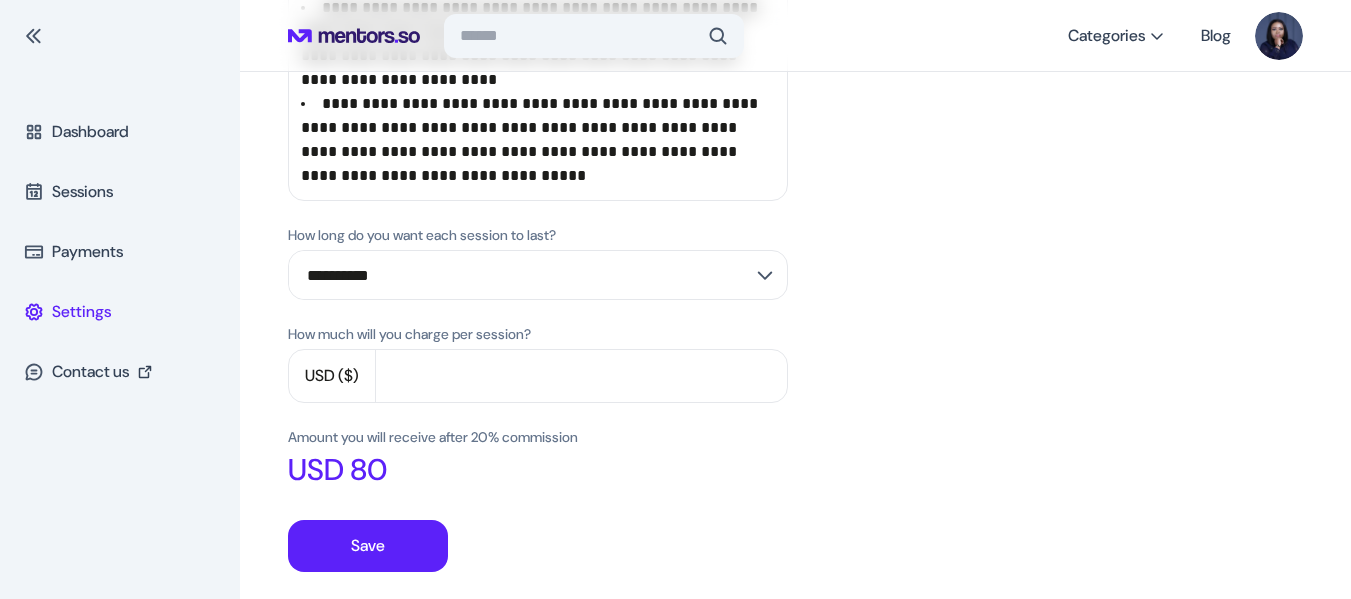 scroll, scrollTop: 878, scrollLeft: 0, axis: vertical 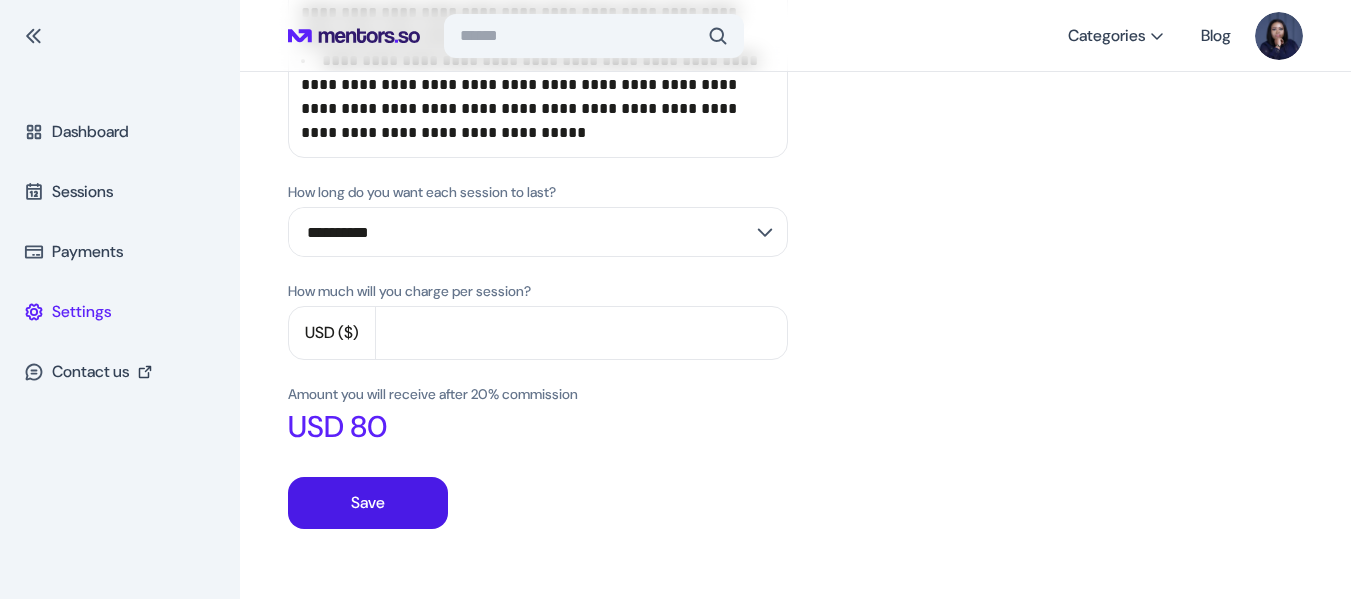 click on "Save" at bounding box center [368, 503] 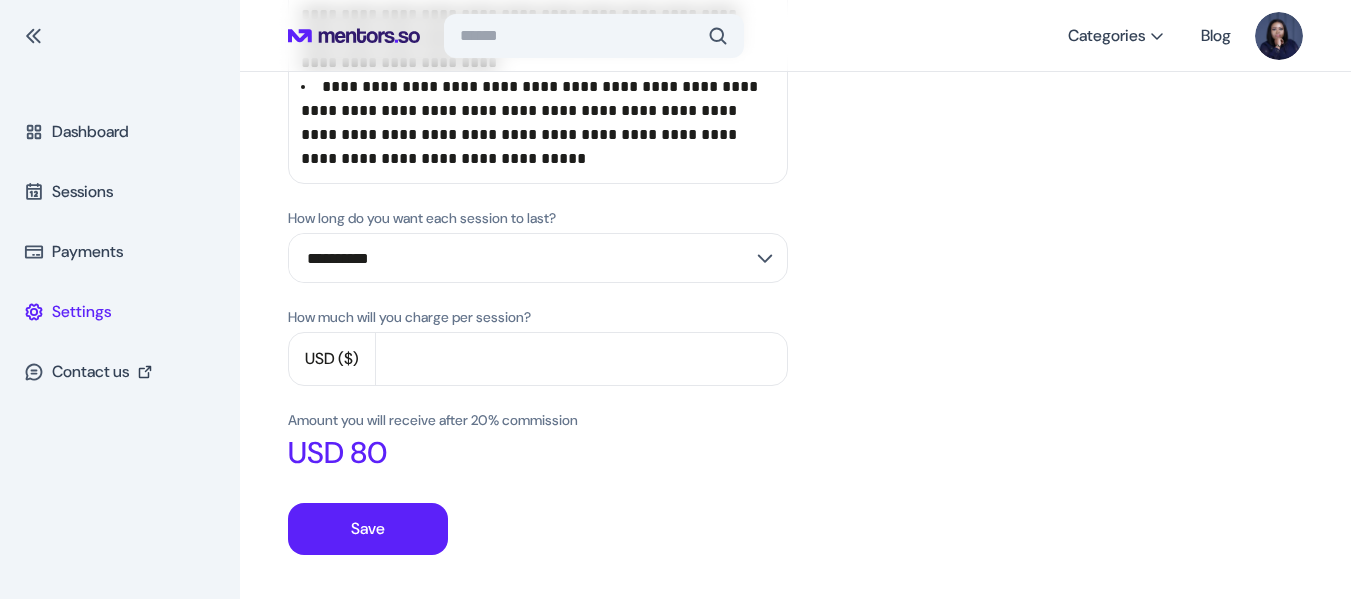 scroll, scrollTop: 964, scrollLeft: 0, axis: vertical 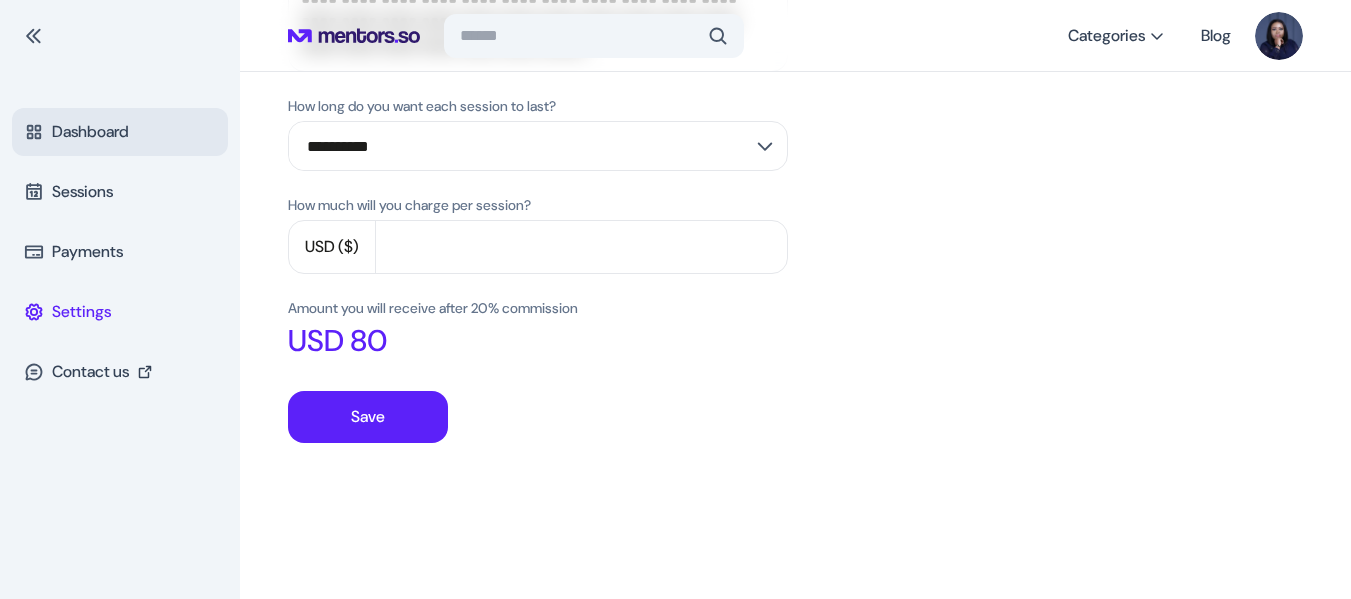 click on "Dashboard" at bounding box center [120, 132] 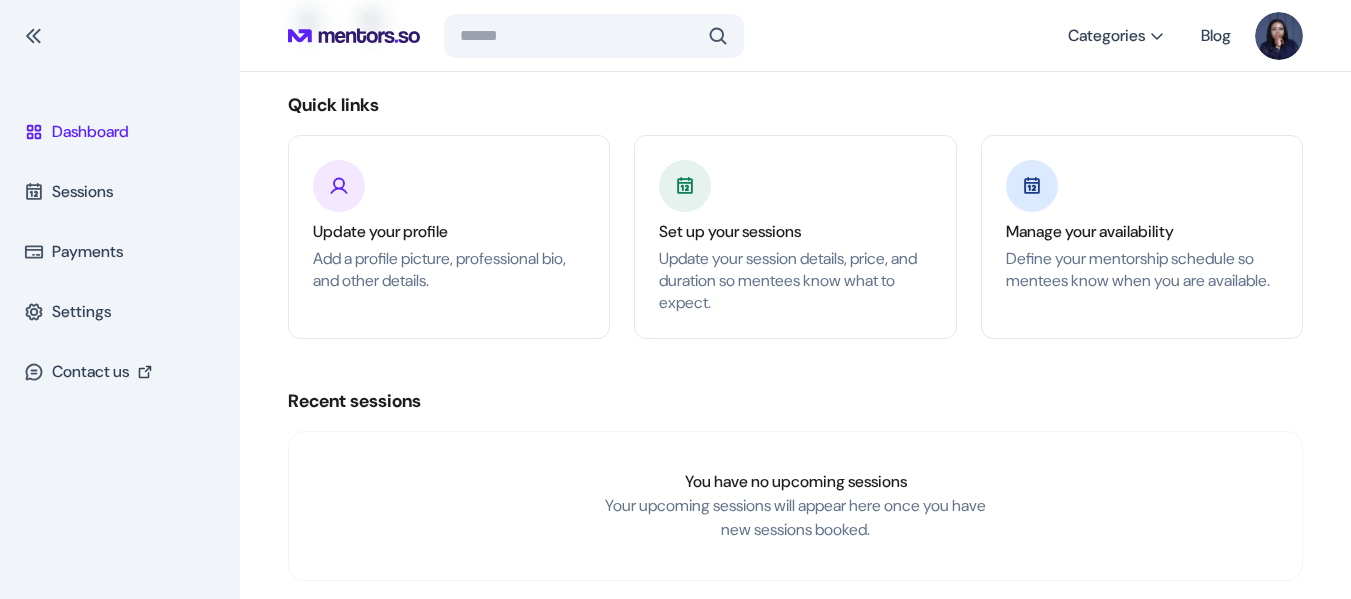 scroll, scrollTop: 268, scrollLeft: 0, axis: vertical 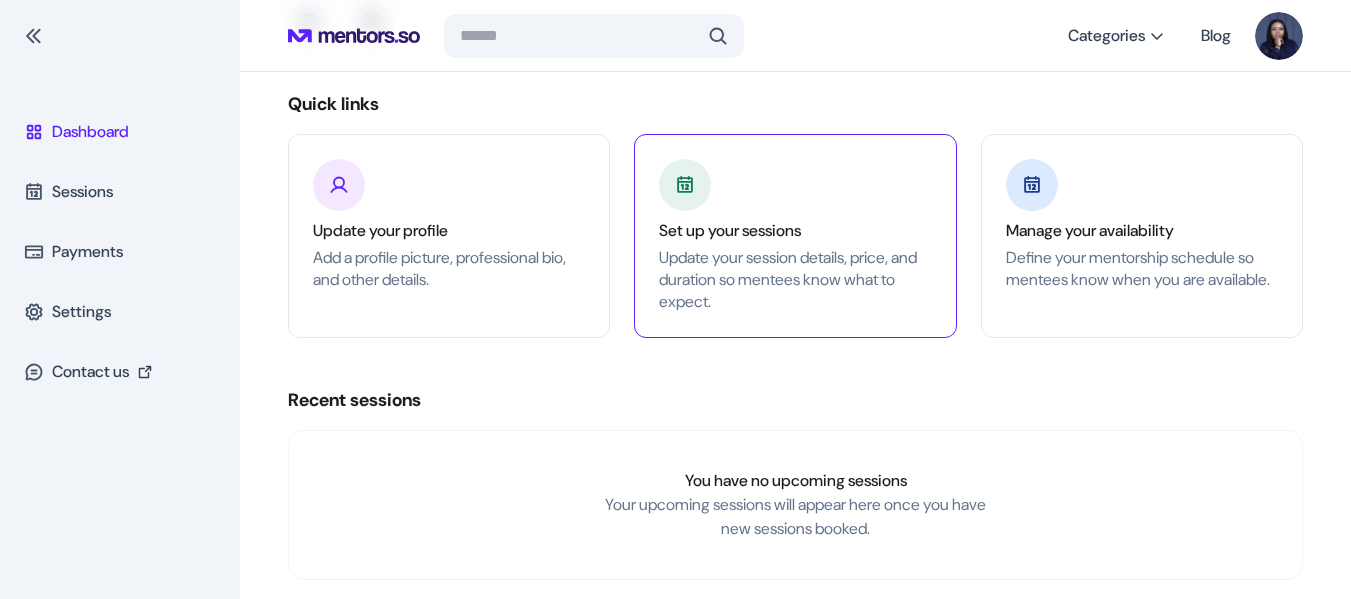 click on "Update your session details, price, and duration so mentees know what to expect." at bounding box center (795, 280) 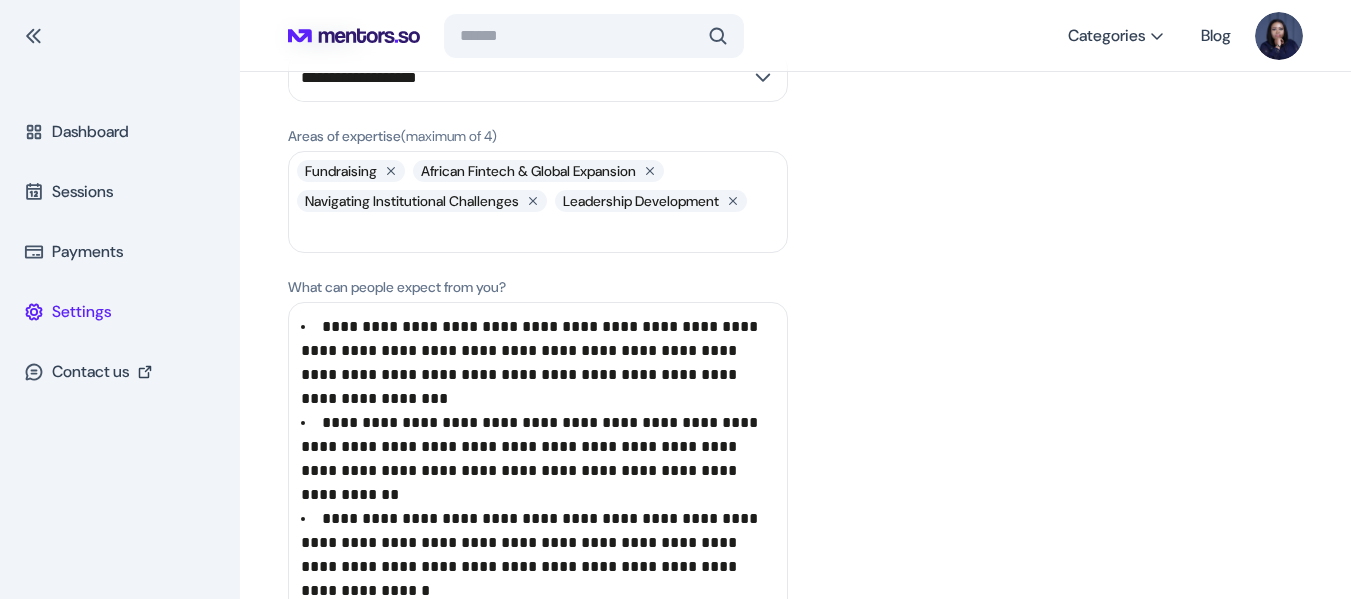 scroll, scrollTop: 0, scrollLeft: 0, axis: both 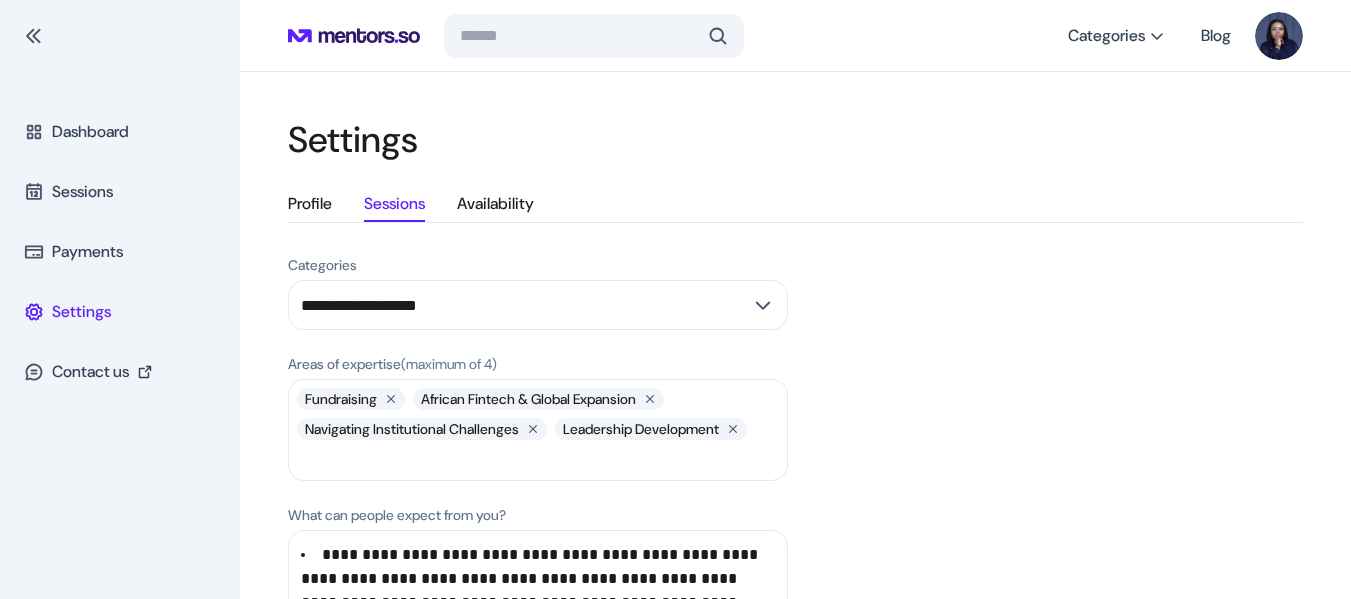 click on "Availability" at bounding box center (495, 204) 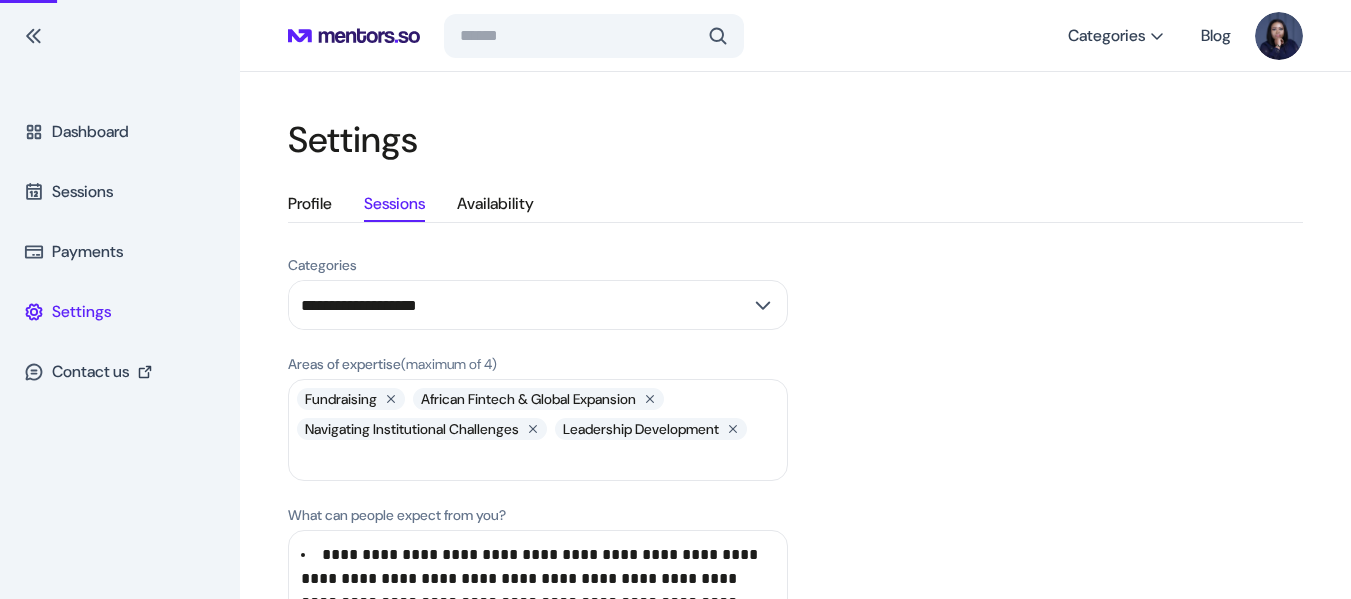select on "**" 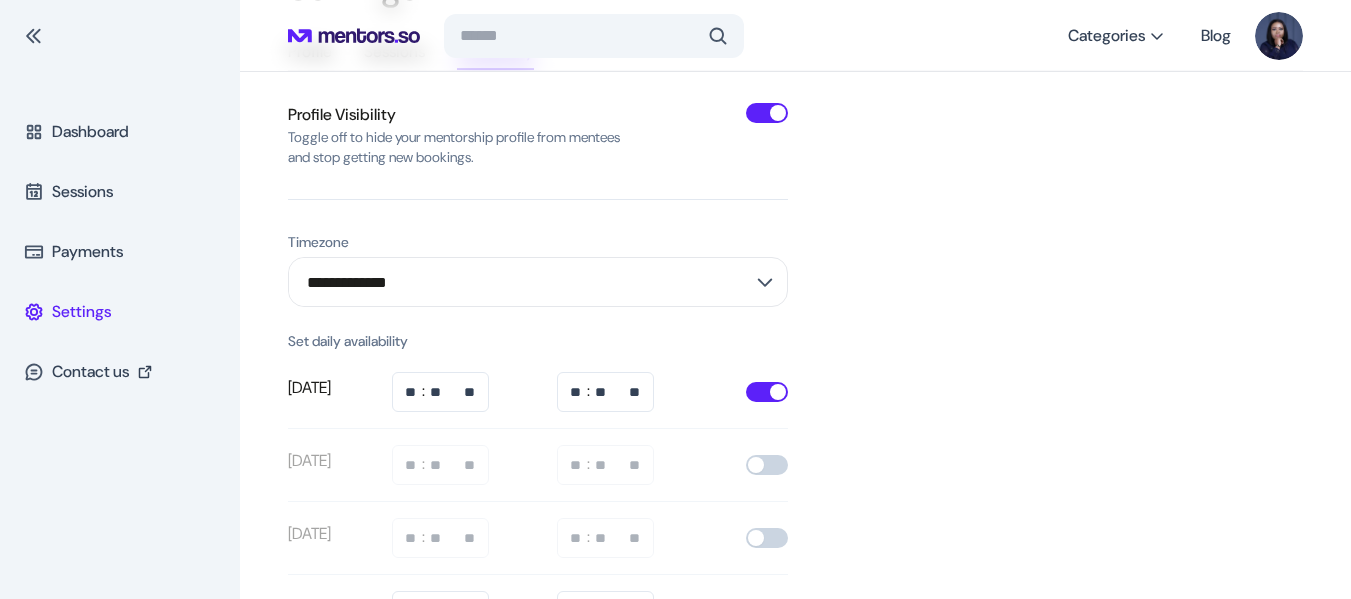 scroll, scrollTop: 155, scrollLeft: 0, axis: vertical 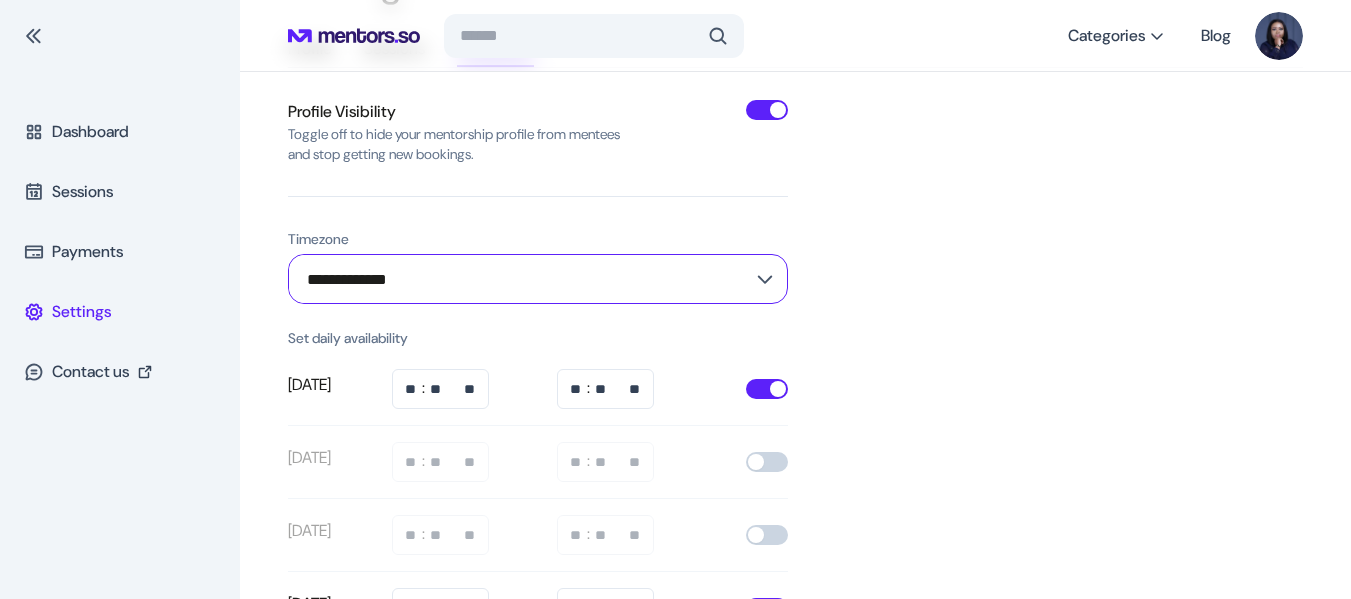 click at bounding box center (765, 279) 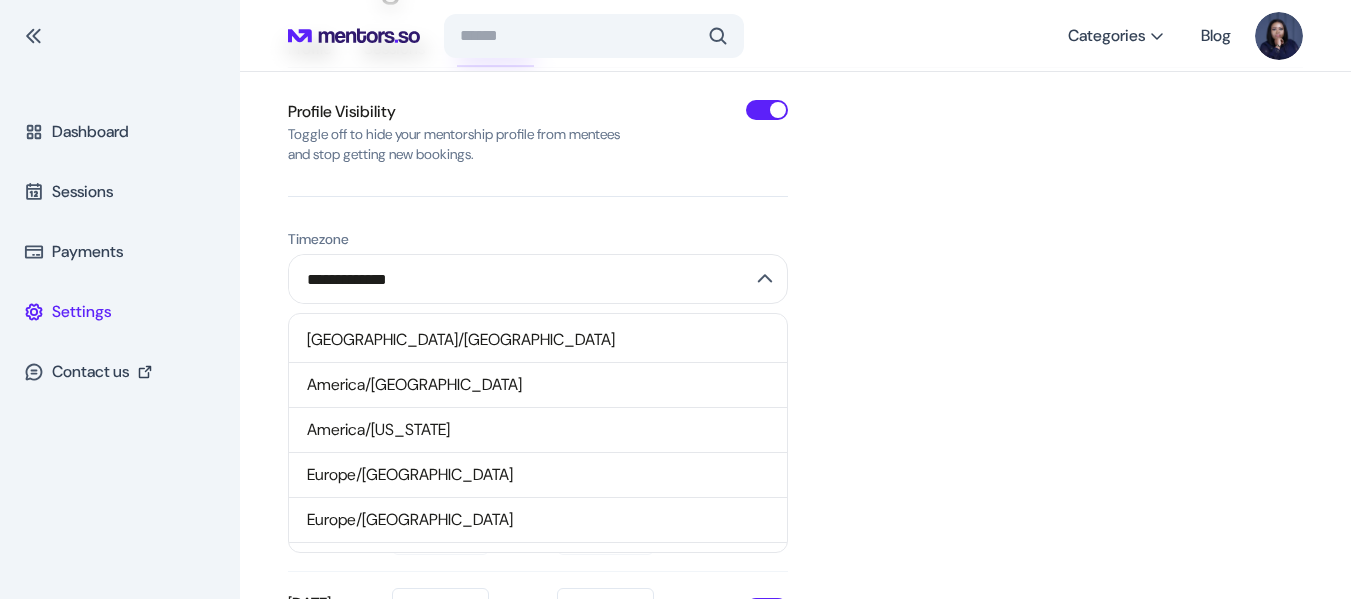 click on "[GEOGRAPHIC_DATA]/[GEOGRAPHIC_DATA]" 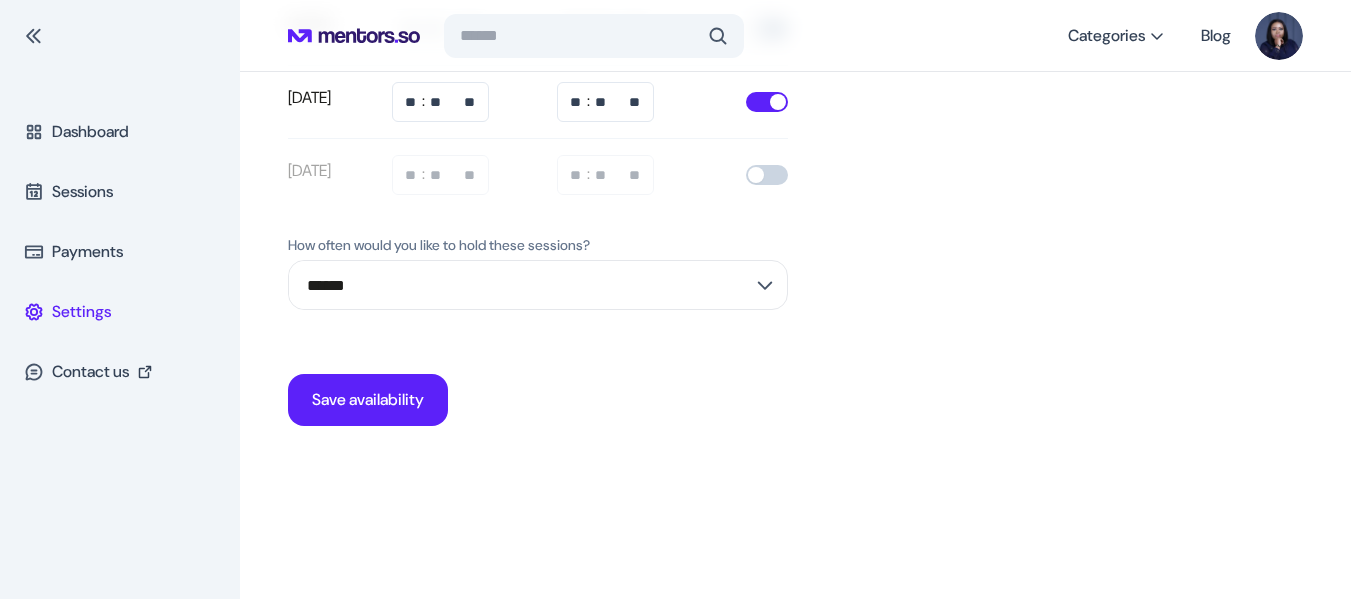 scroll, scrollTop: 814, scrollLeft: 0, axis: vertical 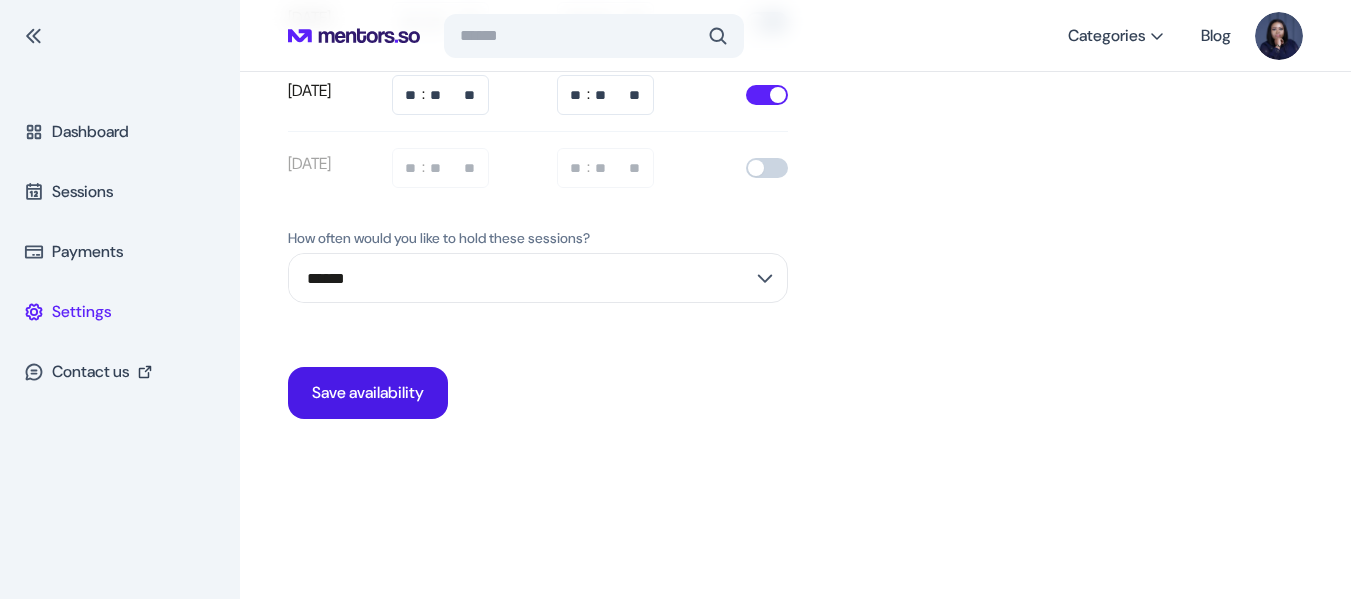 click on "Save availability" at bounding box center [368, 393] 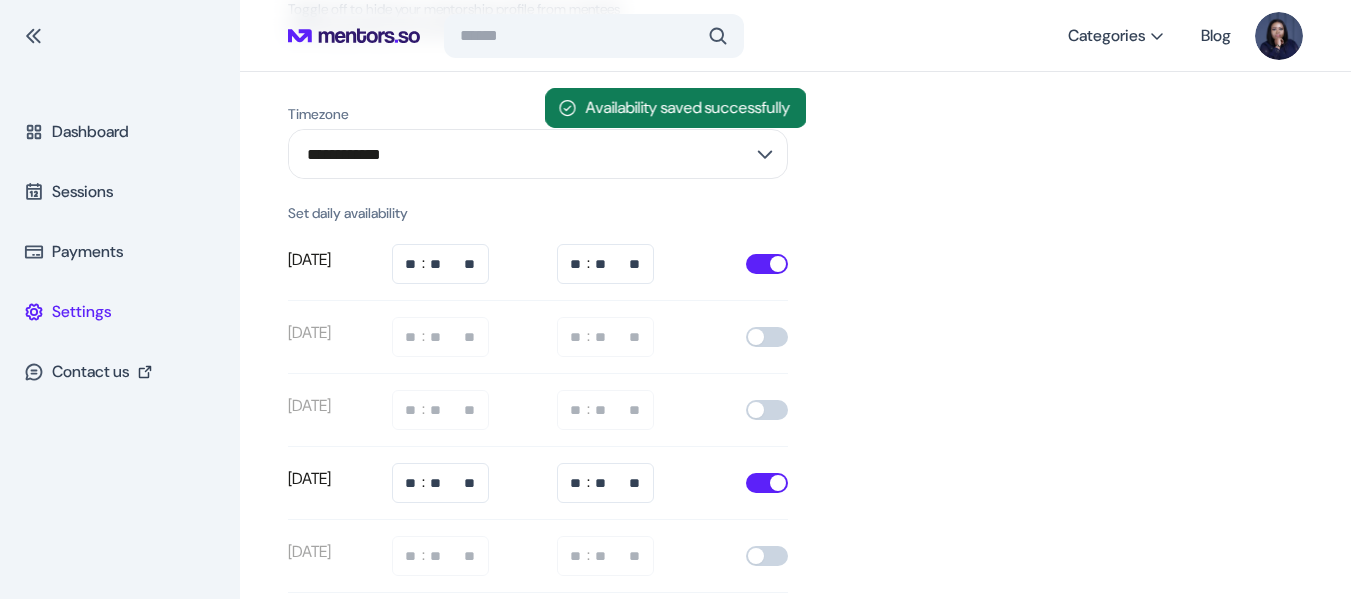 scroll, scrollTop: 0, scrollLeft: 0, axis: both 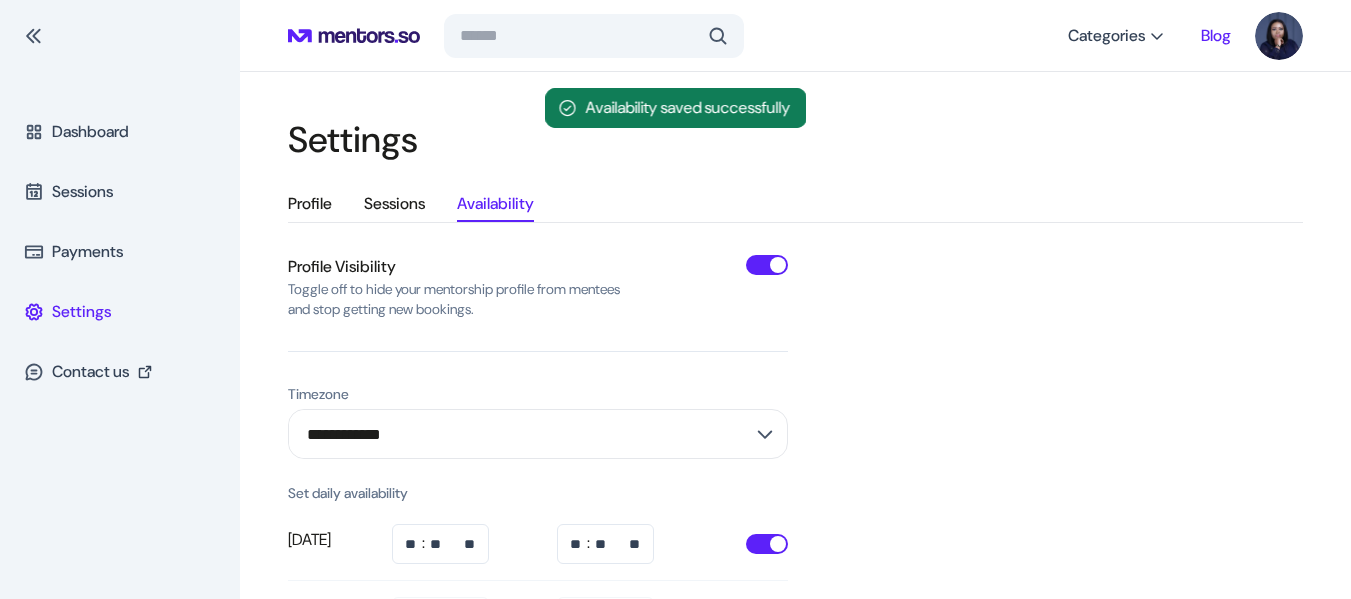 click on "Blog" at bounding box center [1216, 36] 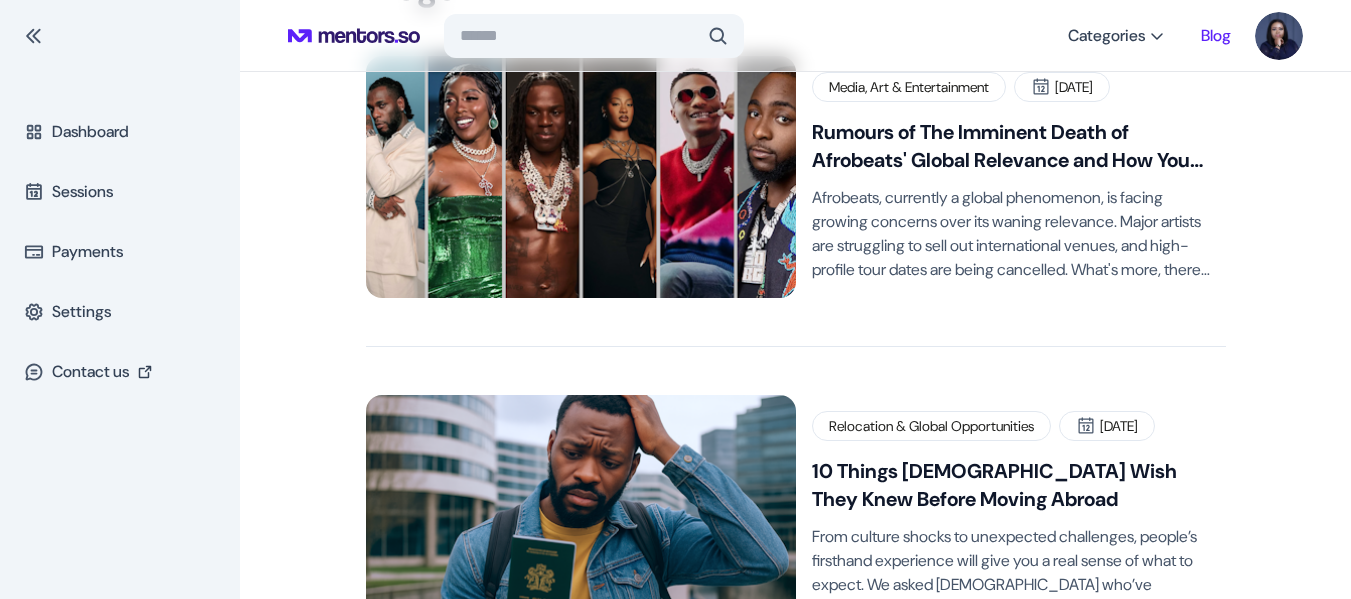 scroll, scrollTop: 364, scrollLeft: 0, axis: vertical 